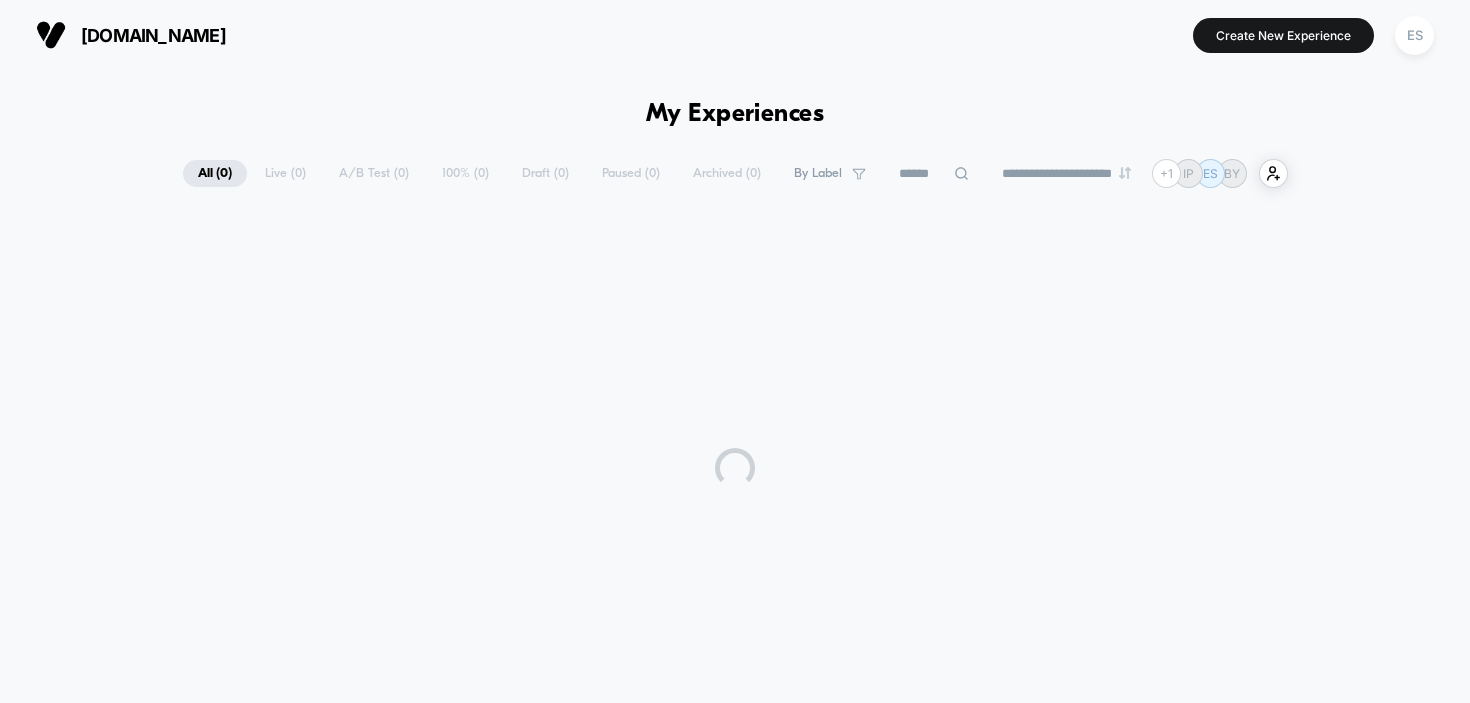 scroll, scrollTop: 0, scrollLeft: 0, axis: both 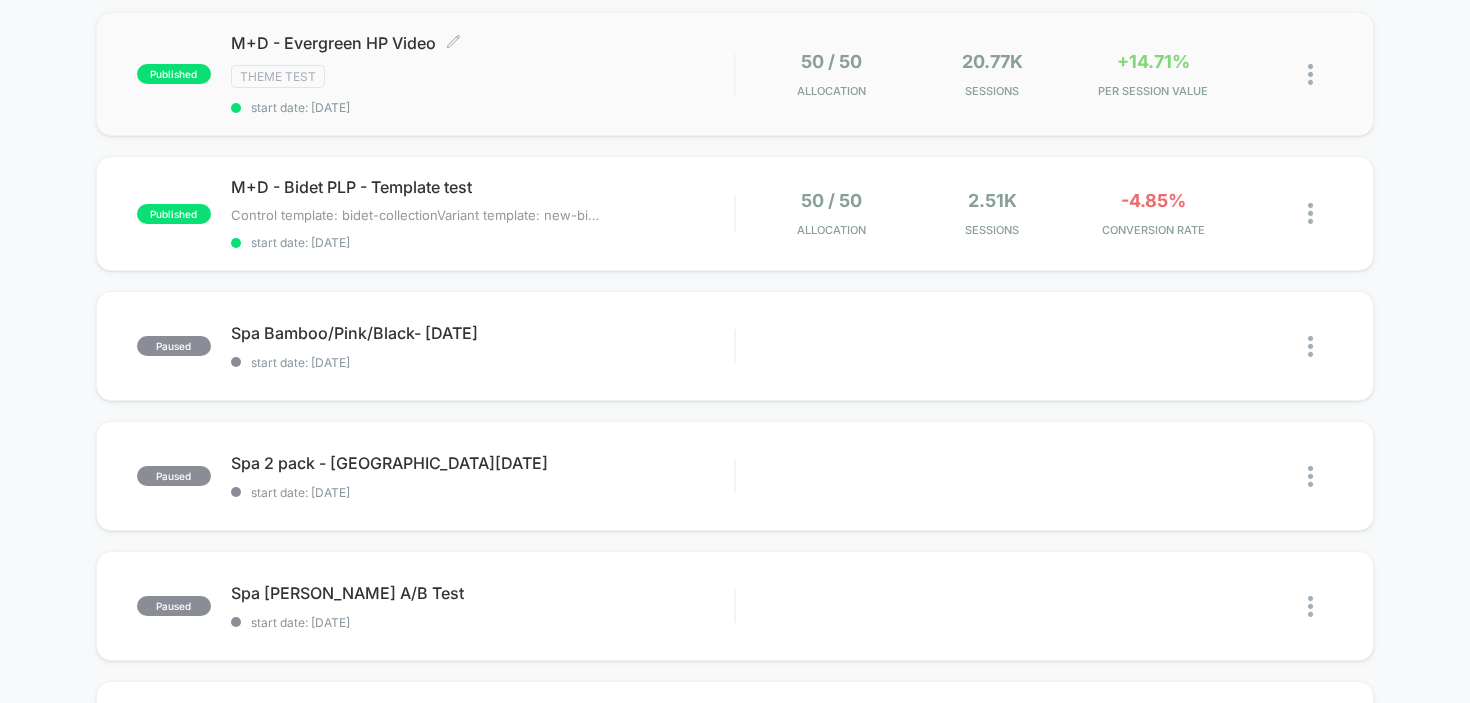 click on "M+D - Evergreen HP Video Click to edit experience details" at bounding box center [483, 43] 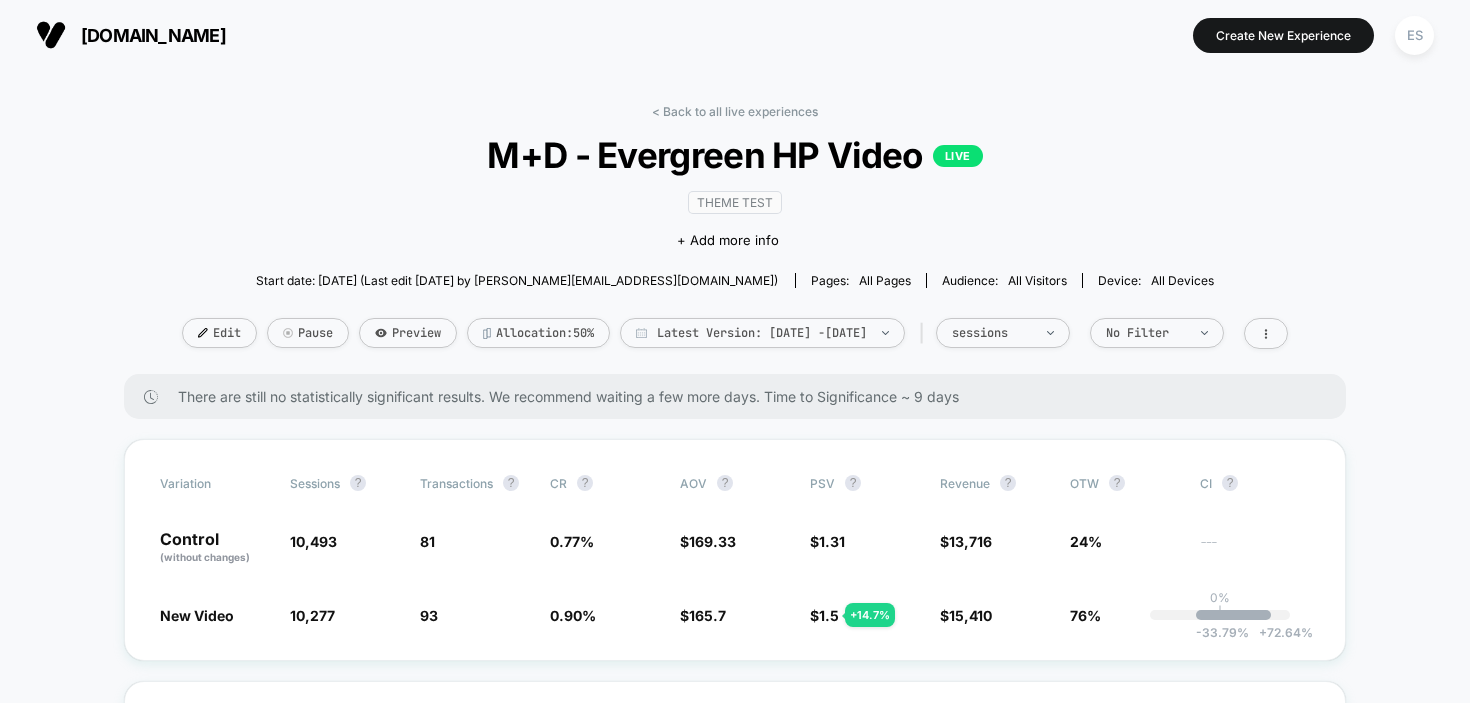 click on "< Back to all live experiences  M+D - Evergreen HP Video LIVE Theme Test Click to edit experience details + Add more info Start date: [DATE] (Last edit [DATE] by [PERSON_NAME][EMAIL_ADDRESS][DOMAIN_NAME]) Pages: all pages Audience: All Visitors Device: all devices Edit Pause  Preview Allocation:  50% Latest Version:     [DATE]    -    [DATE] |   sessions   No Filter" at bounding box center (735, 239) 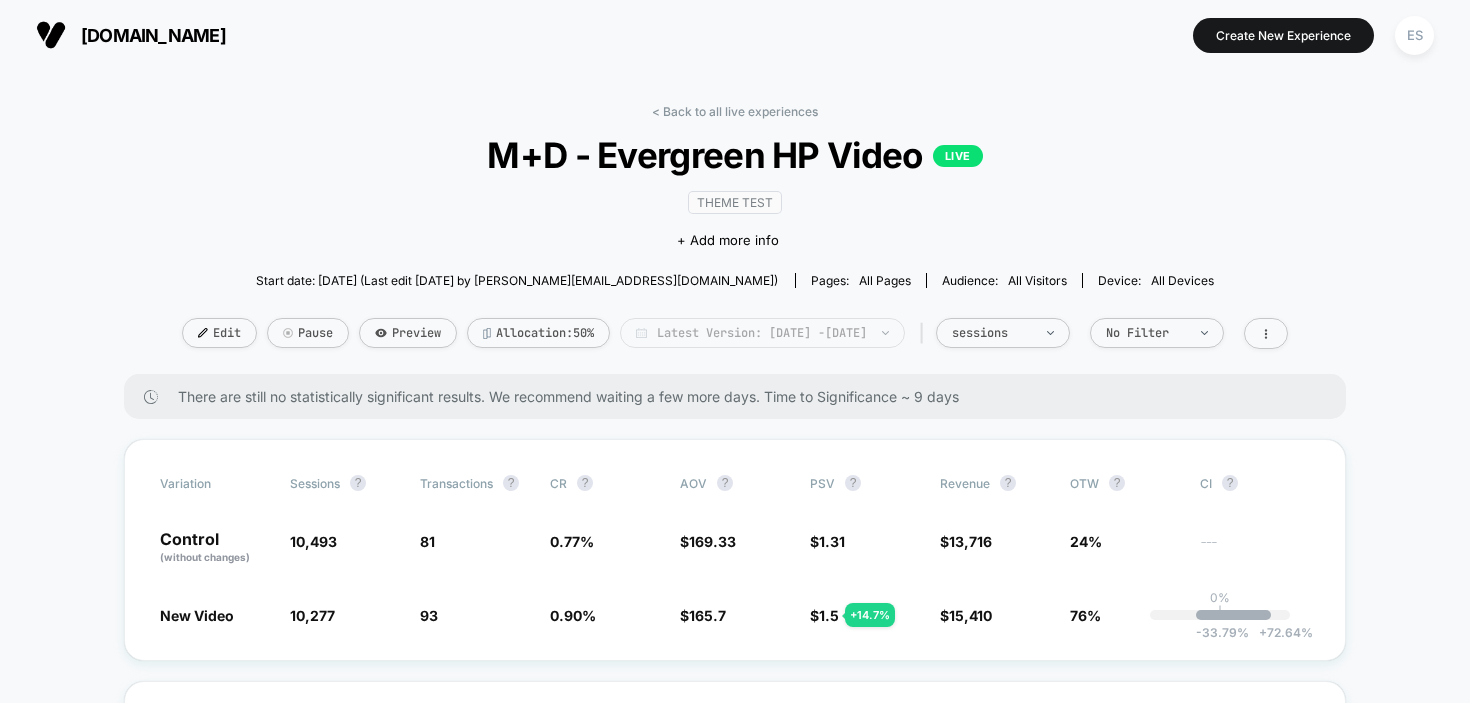 click on "Latest Version:     [DATE]    -    [DATE]" at bounding box center (762, 333) 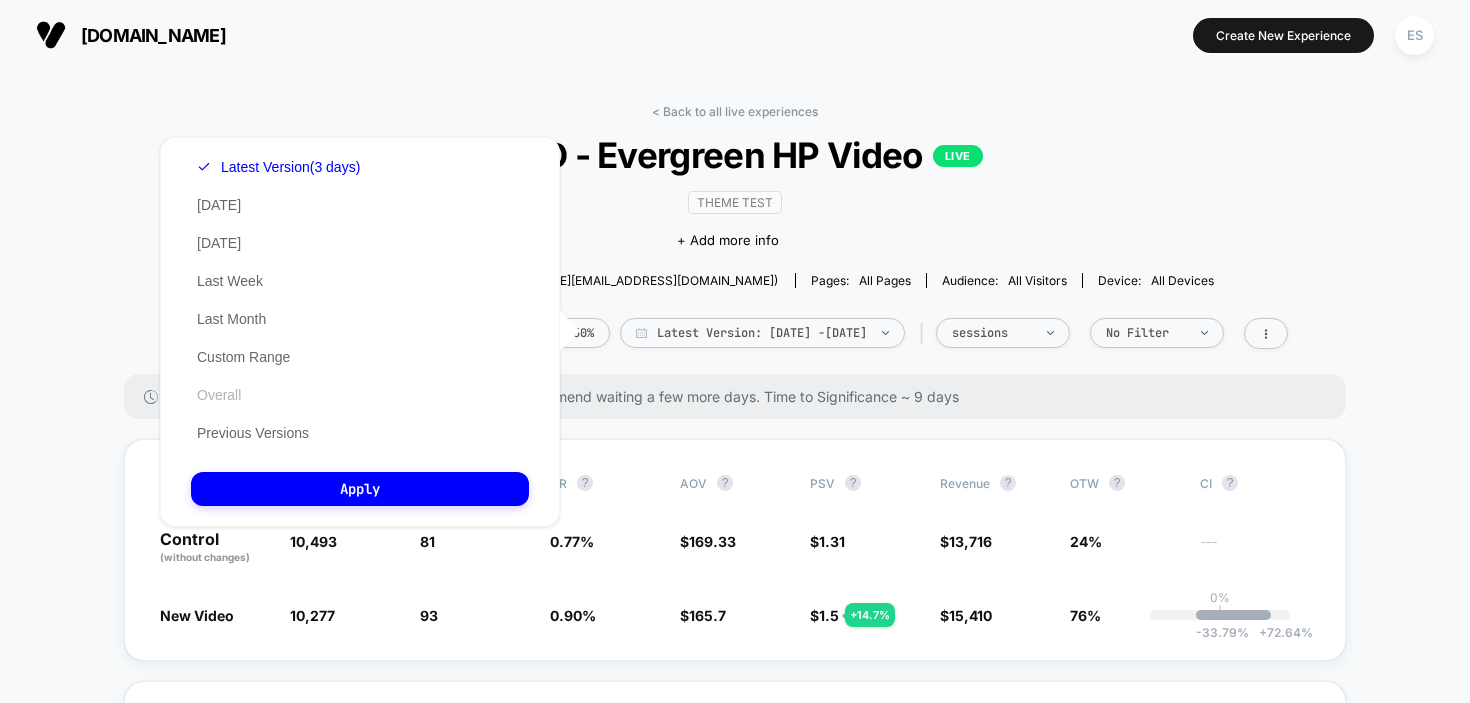 click on "Overall" at bounding box center [219, 395] 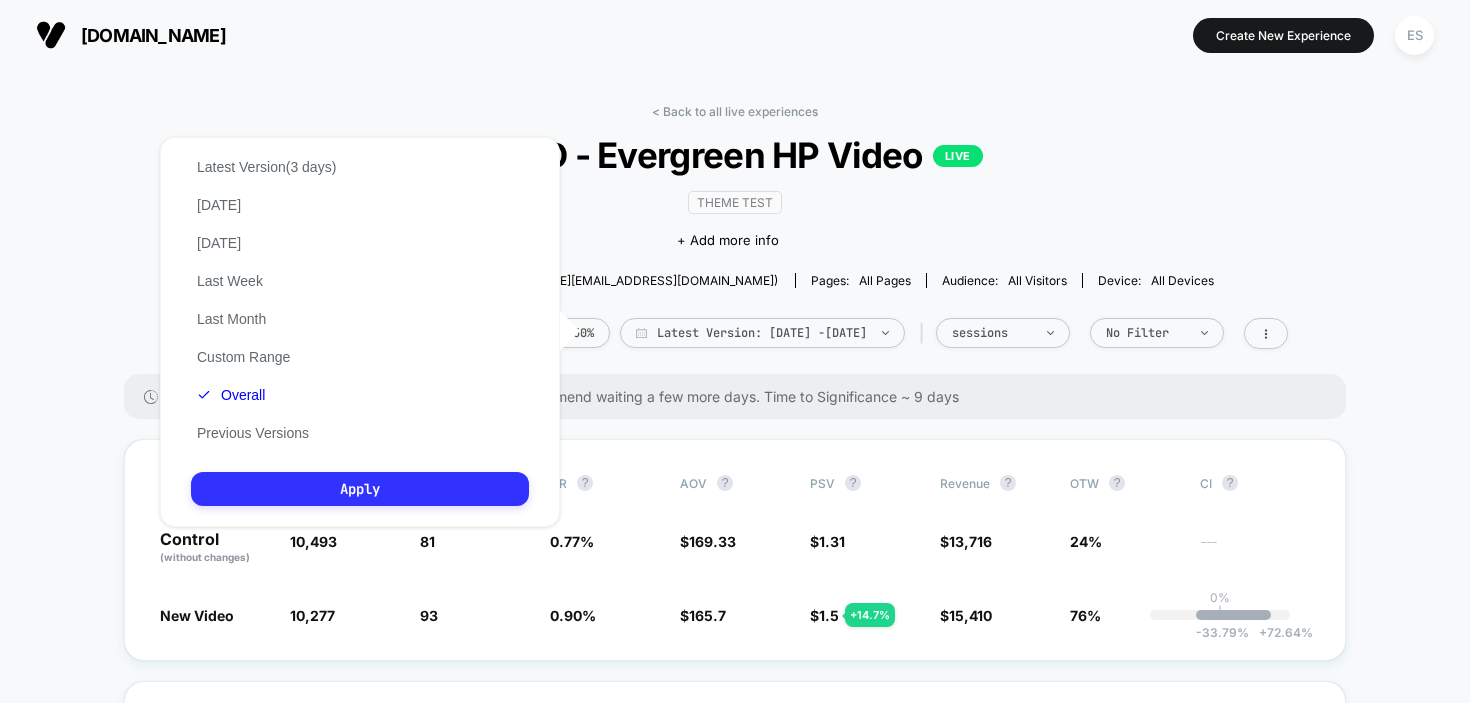 click on "Apply" at bounding box center [360, 489] 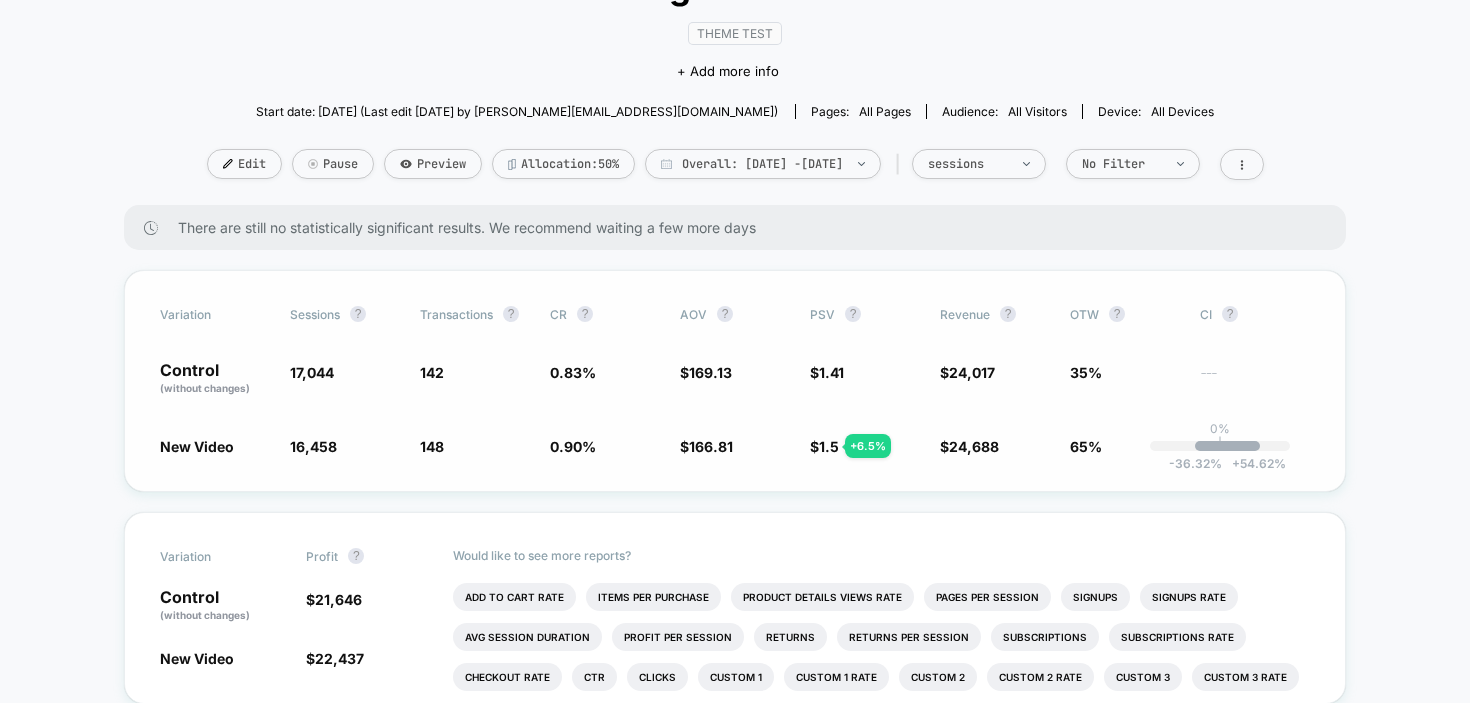 scroll, scrollTop: 165, scrollLeft: 0, axis: vertical 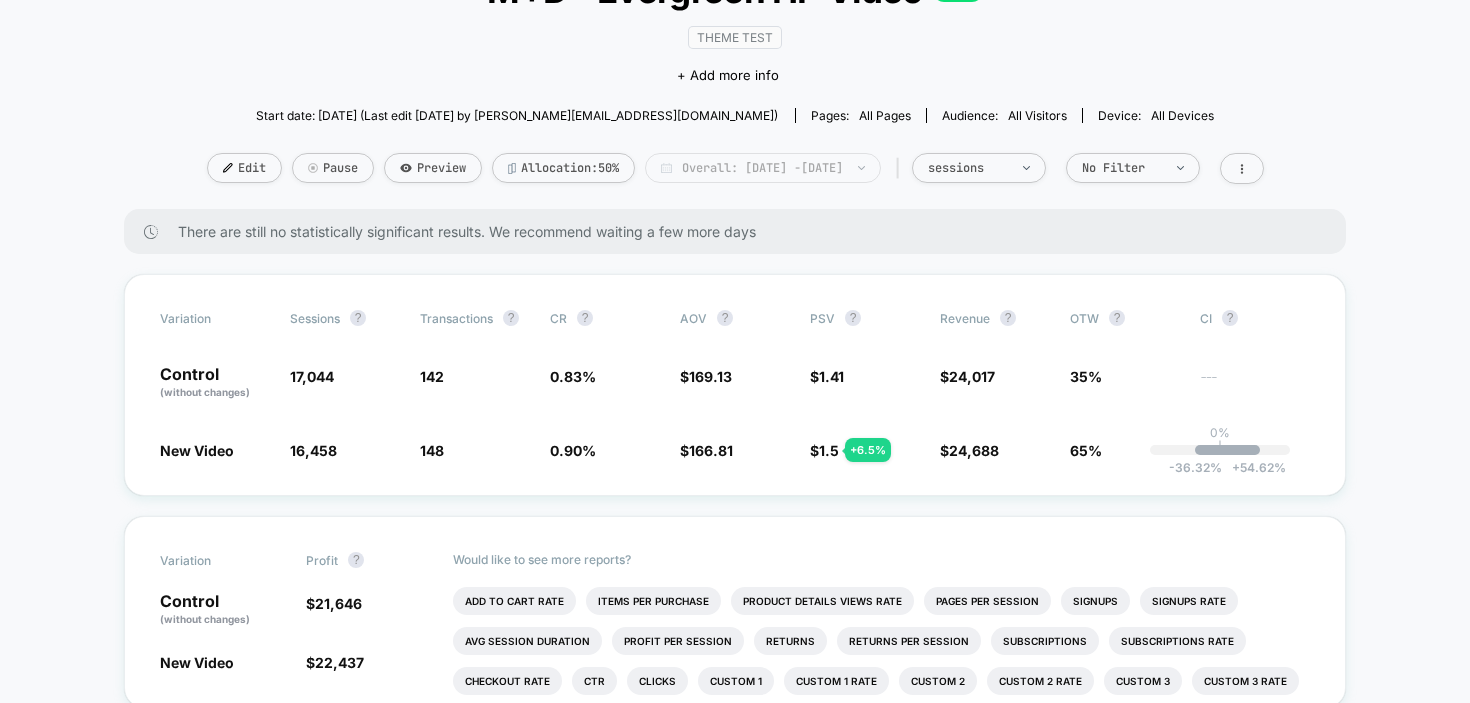click on "Overall:     [DATE]    -    [DATE]" at bounding box center (763, 168) 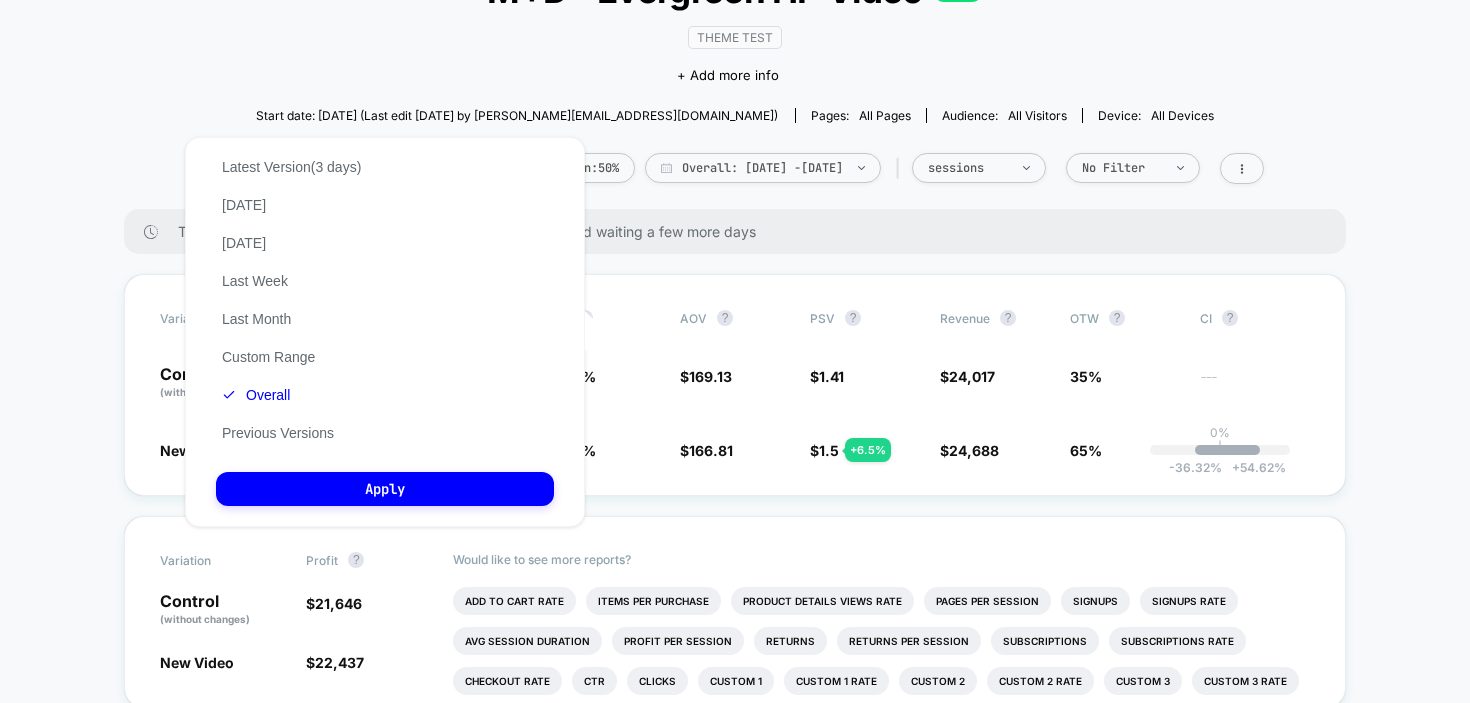 scroll, scrollTop: 0, scrollLeft: 0, axis: both 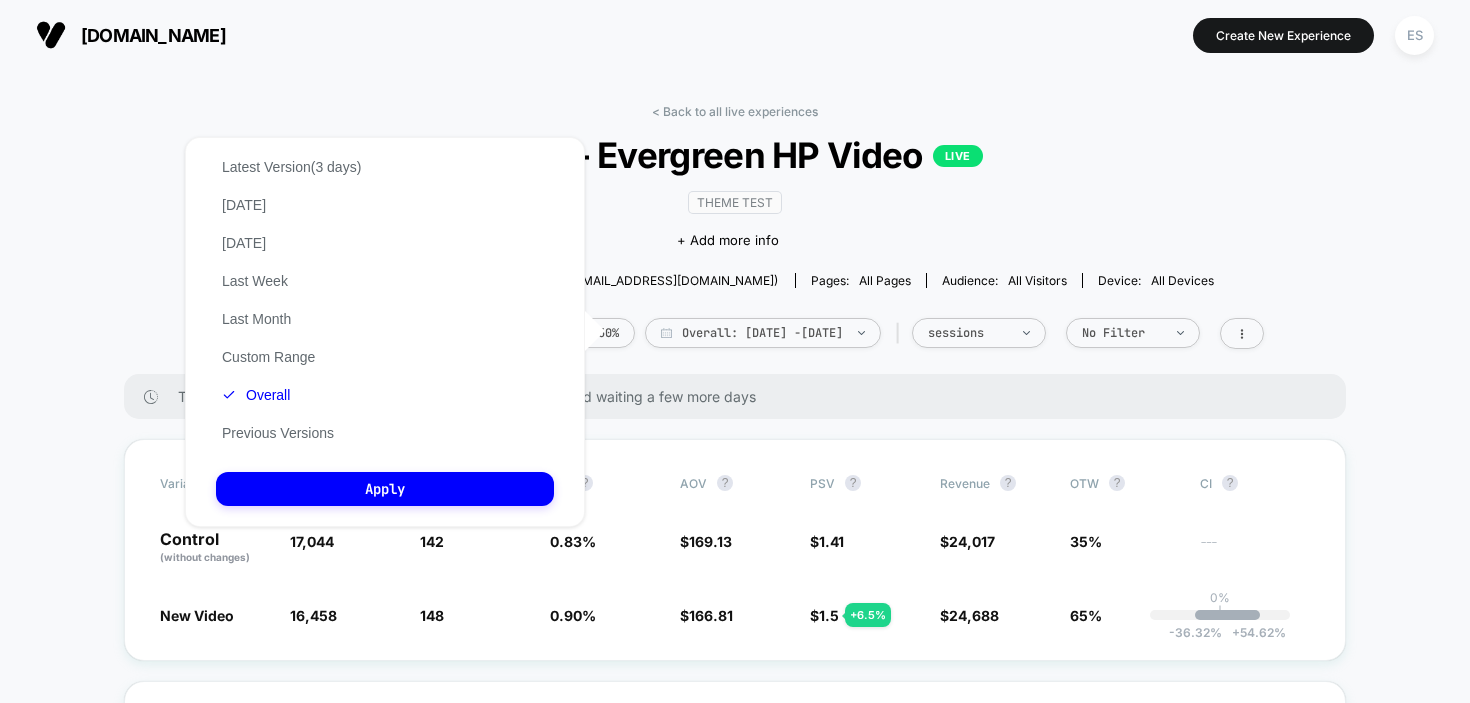 click on "[DOMAIN_NAME]" at bounding box center (153, 35) 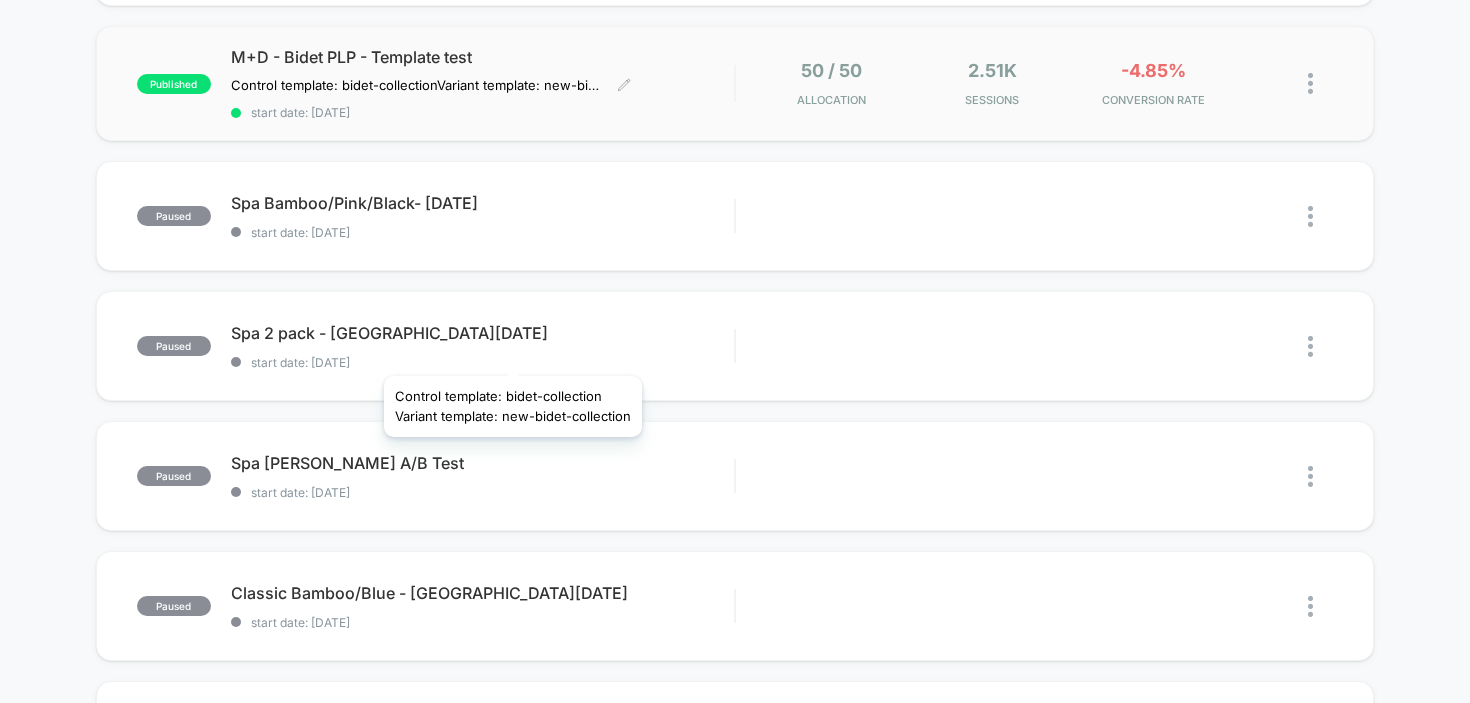 scroll, scrollTop: 742, scrollLeft: 0, axis: vertical 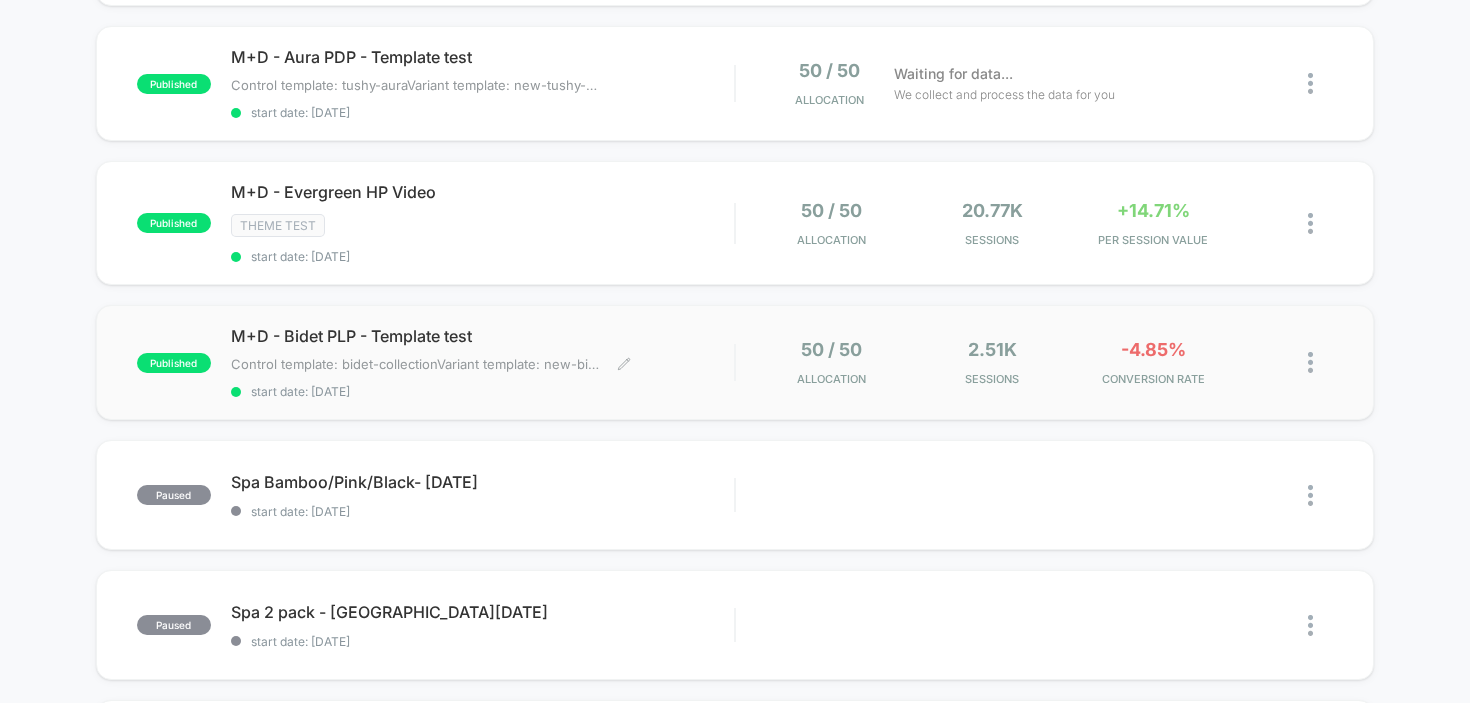 click on "M+D - Bidet PLP - Template test" at bounding box center (483, 336) 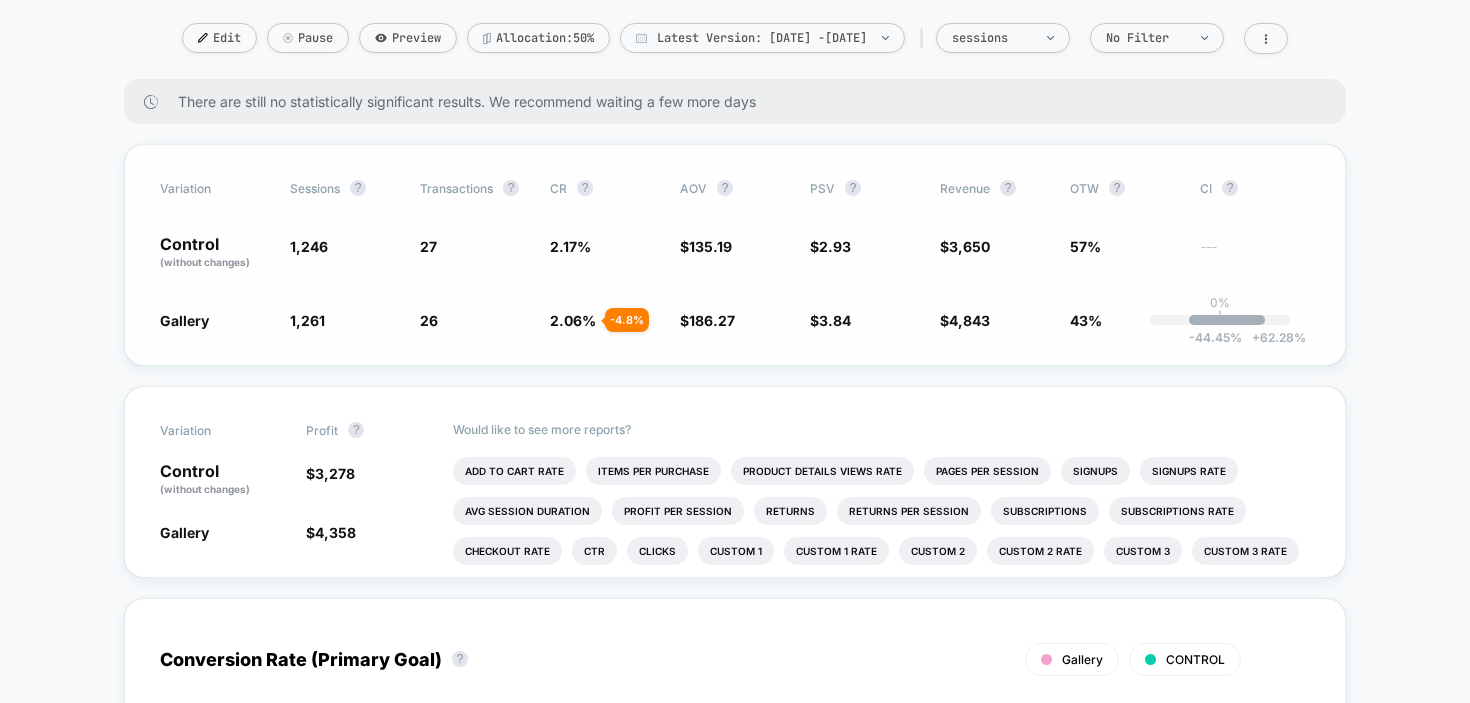 scroll, scrollTop: 255, scrollLeft: 0, axis: vertical 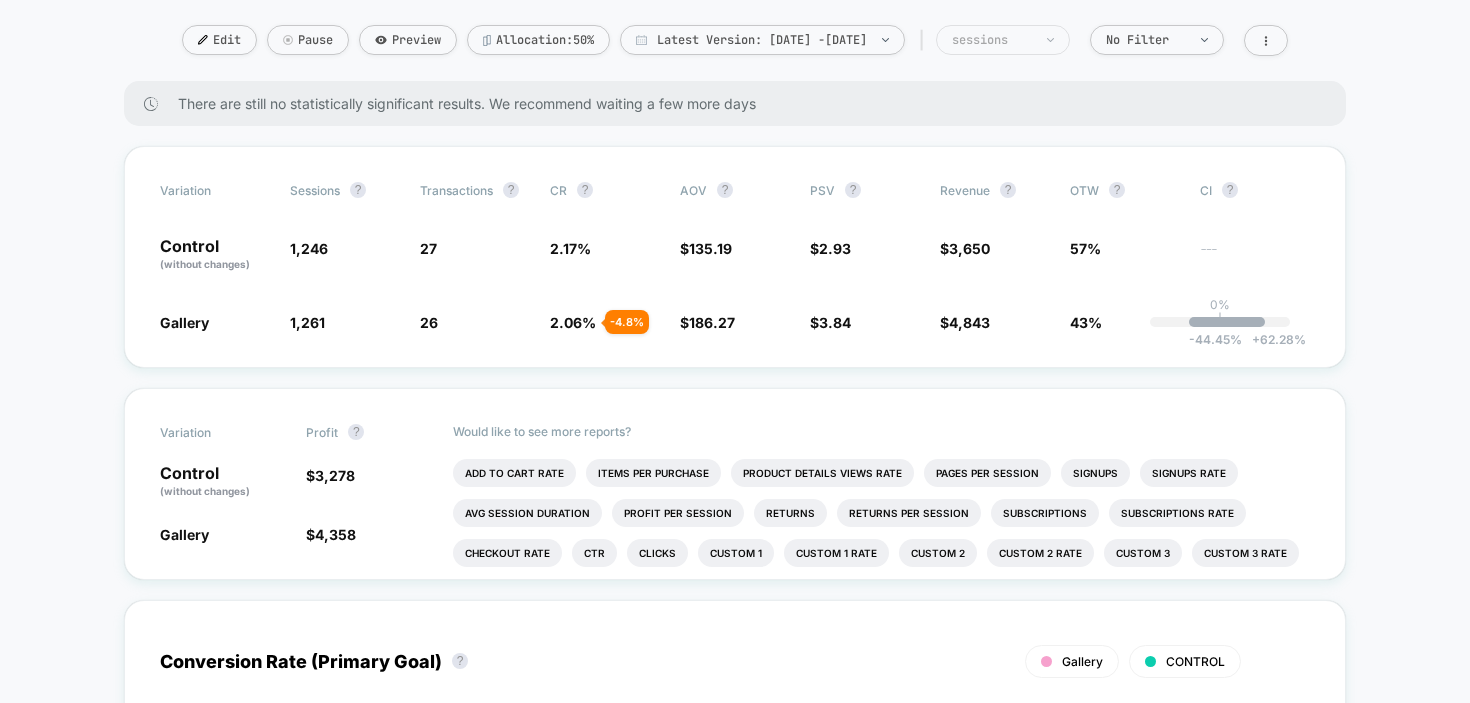 click on "sessions" at bounding box center (1003, 40) 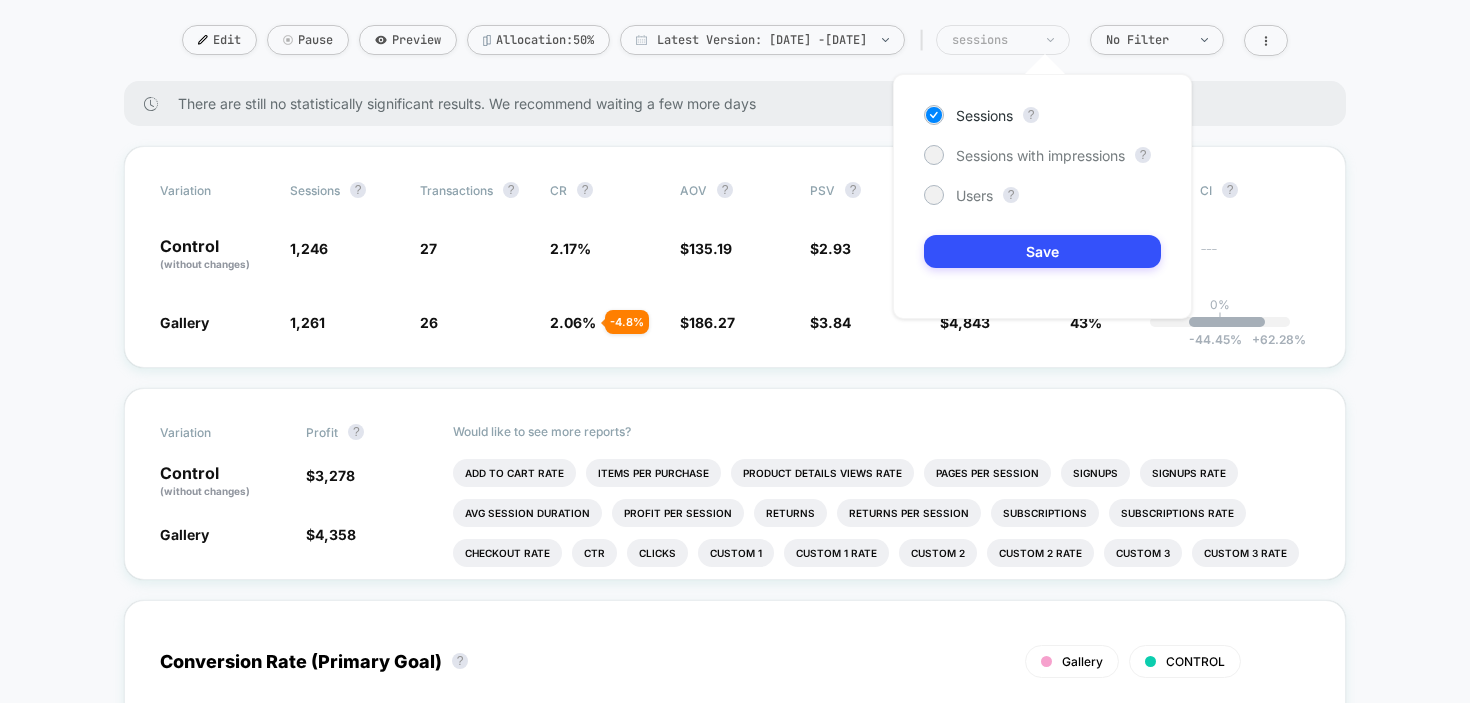 click on "sessions" at bounding box center [1003, 40] 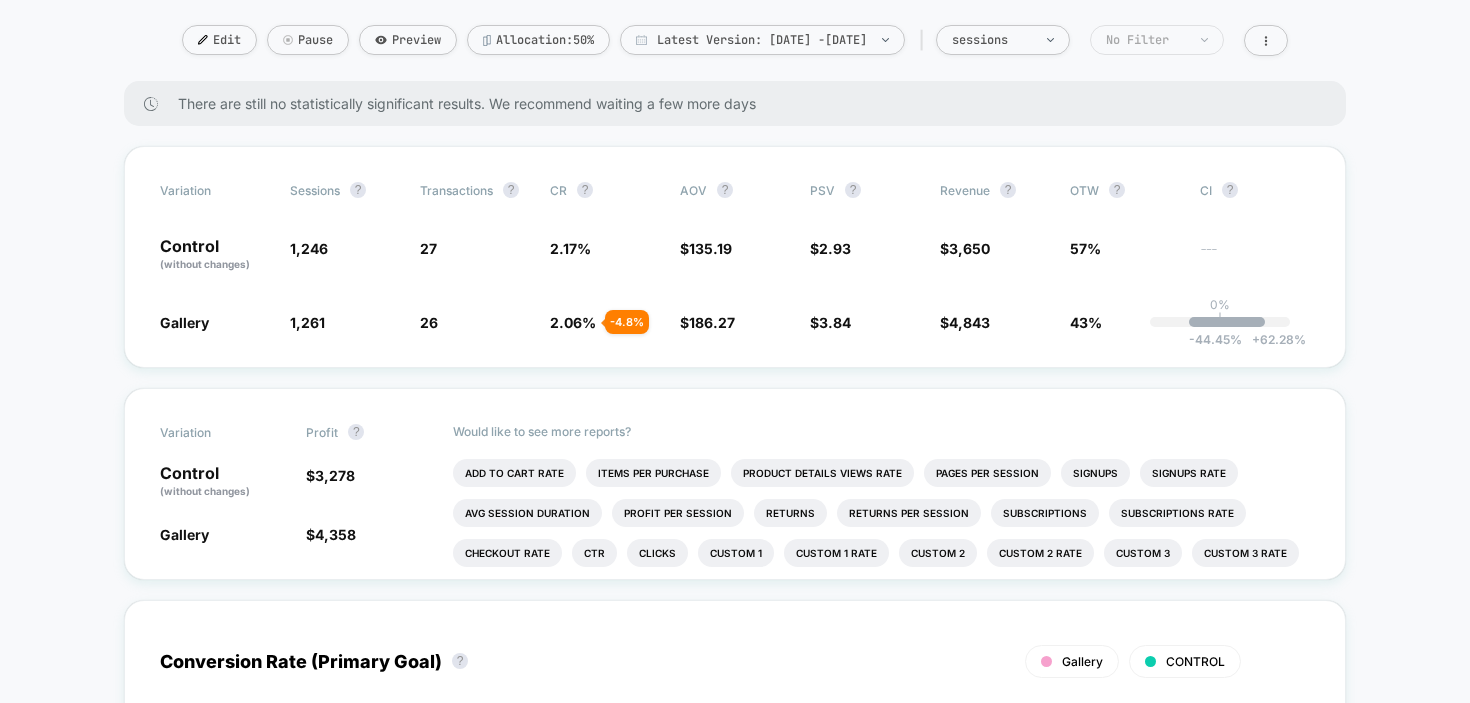 click on "No Filter" at bounding box center [1157, 40] 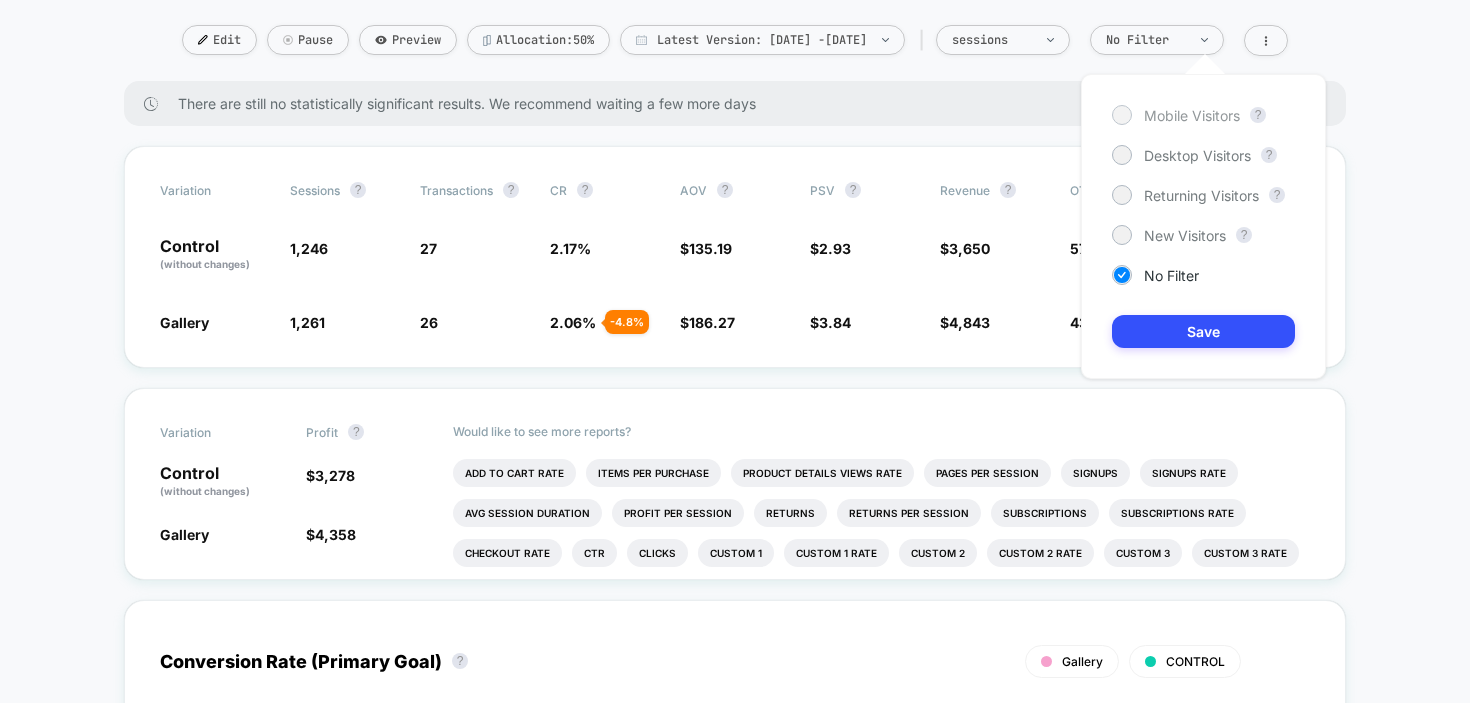 click at bounding box center [1121, 114] 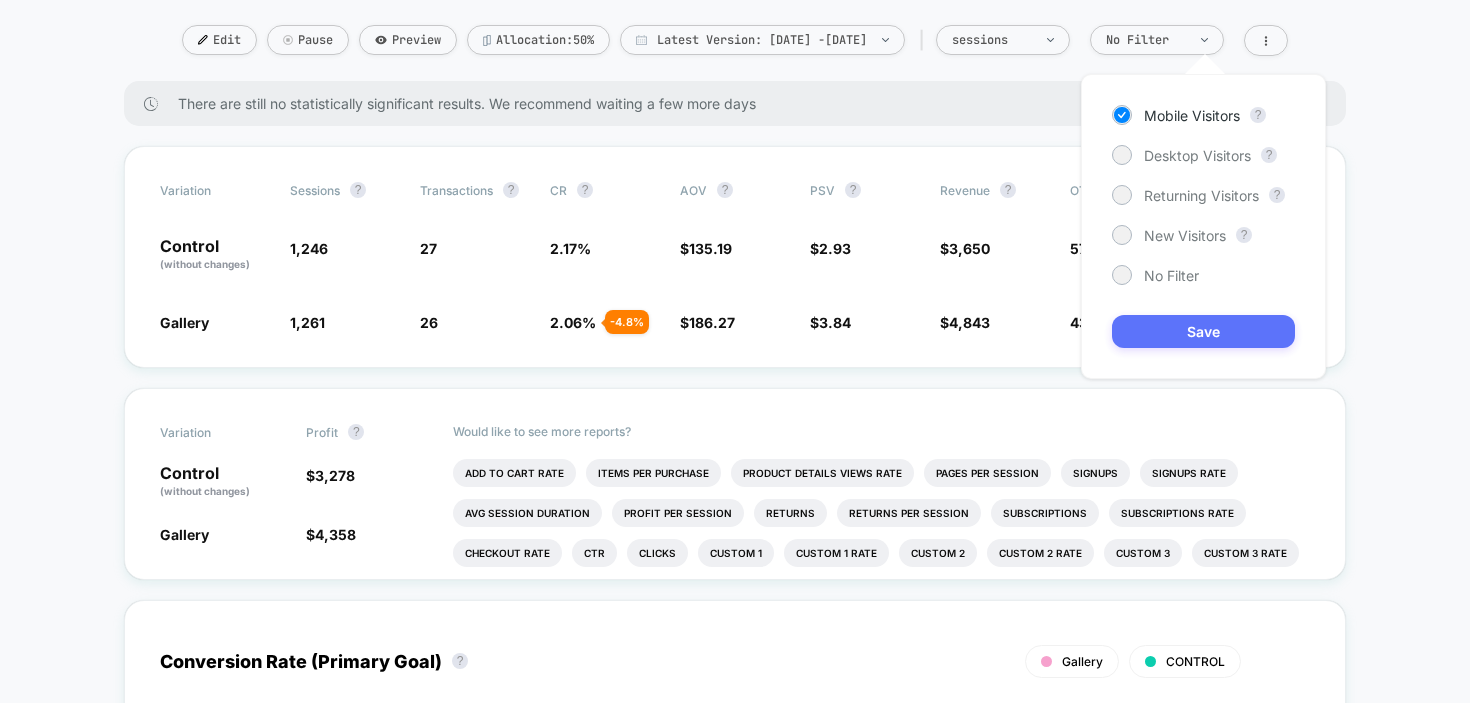click on "Save" at bounding box center (1203, 331) 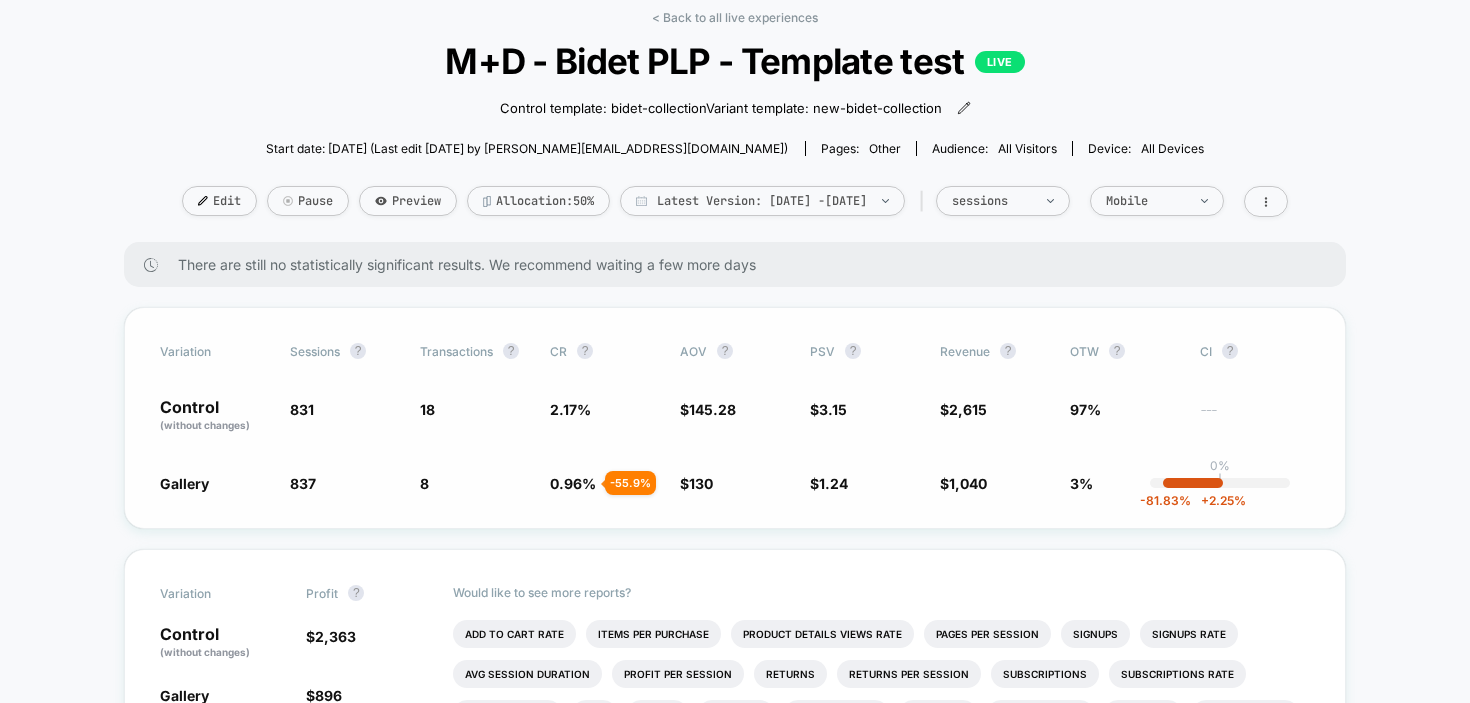 scroll, scrollTop: 108, scrollLeft: 0, axis: vertical 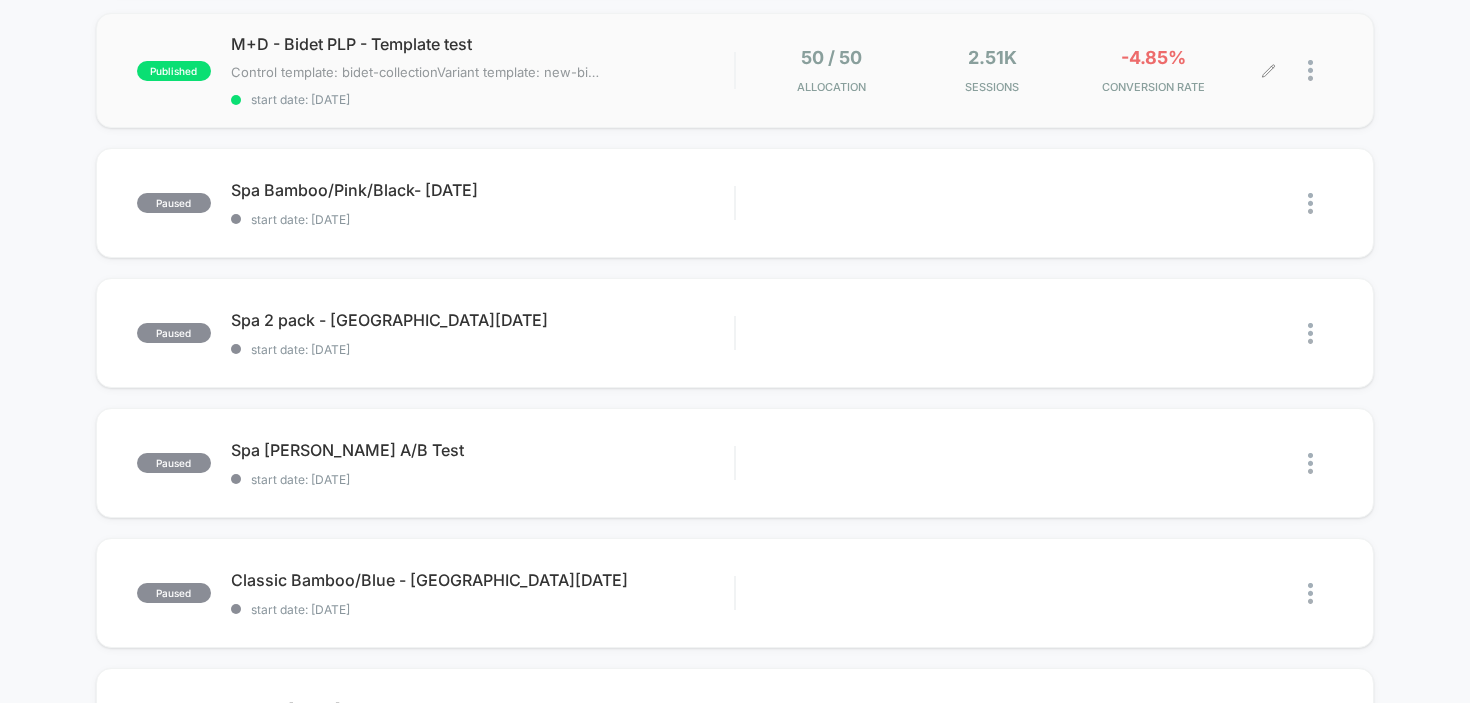 click at bounding box center [1320, 70] 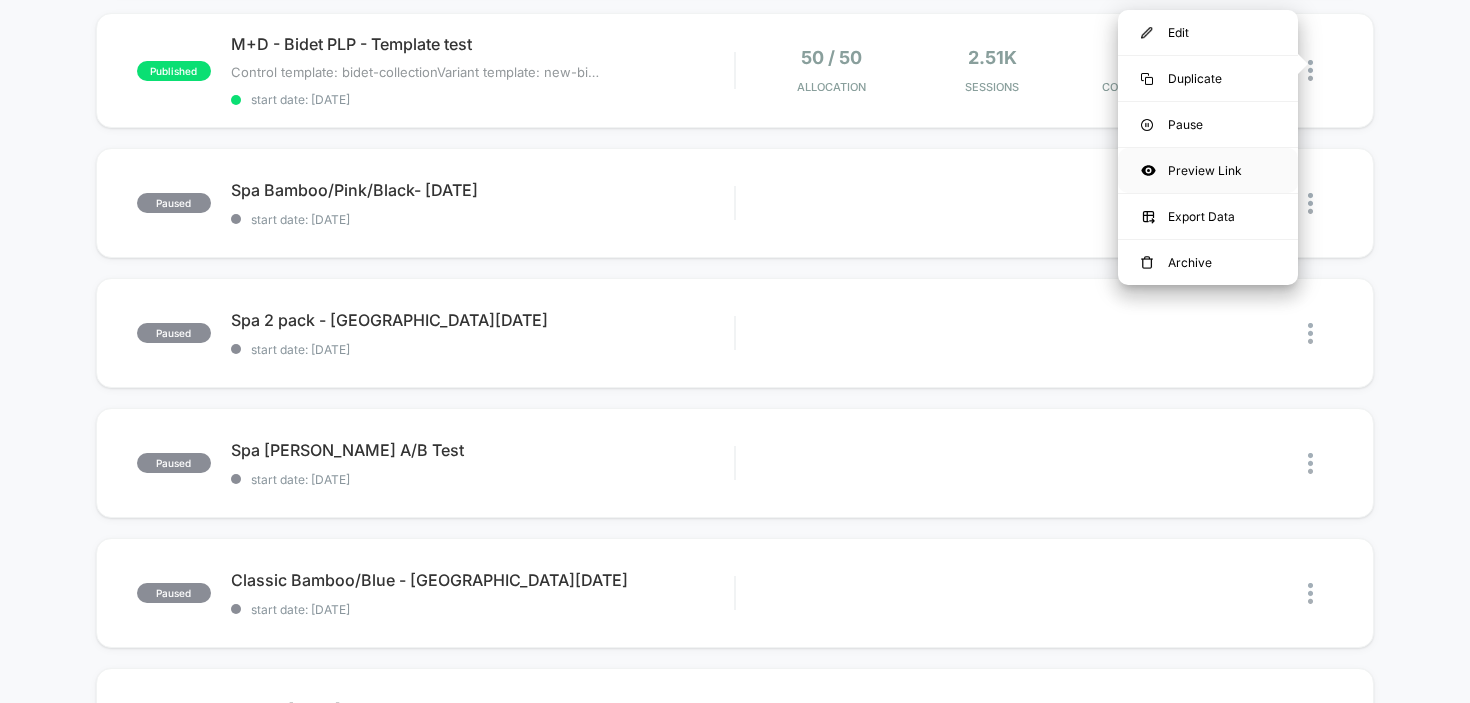 click 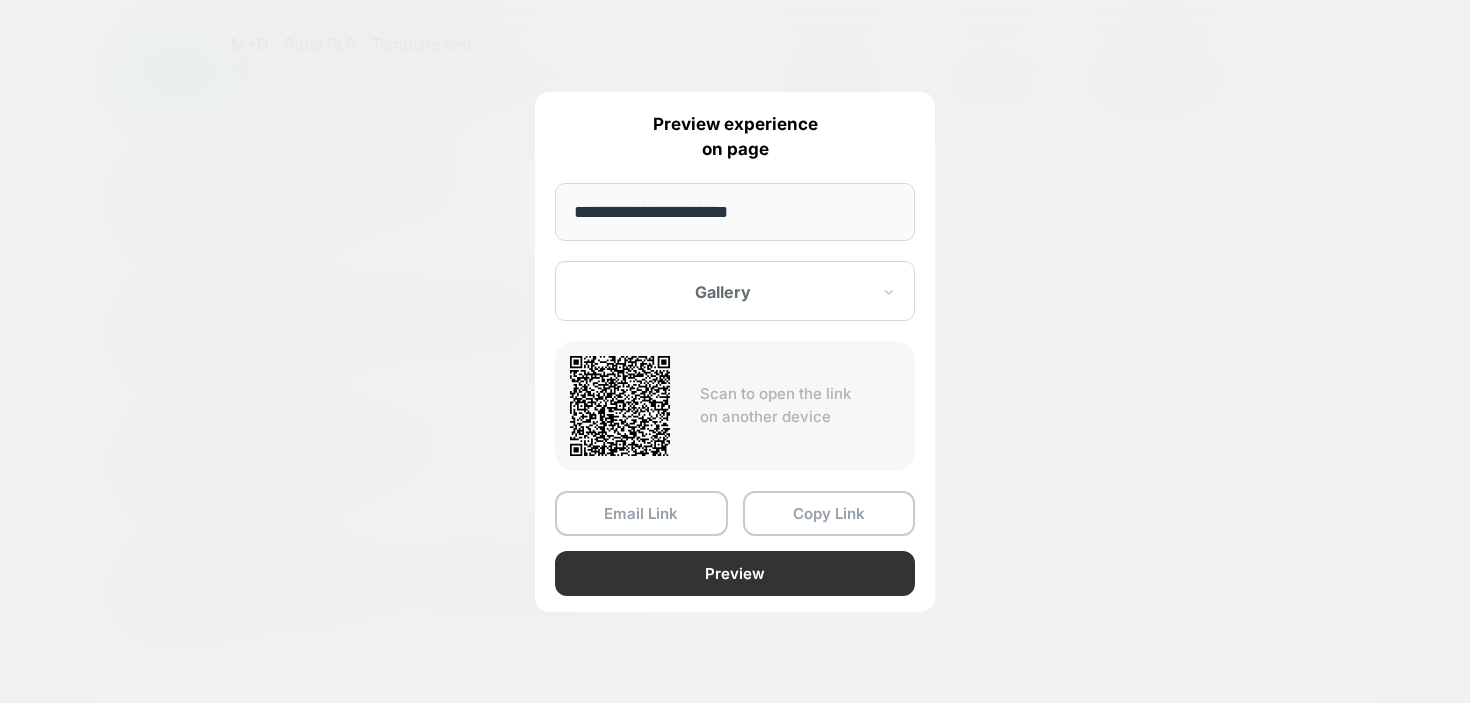 click on "Preview" at bounding box center (735, 573) 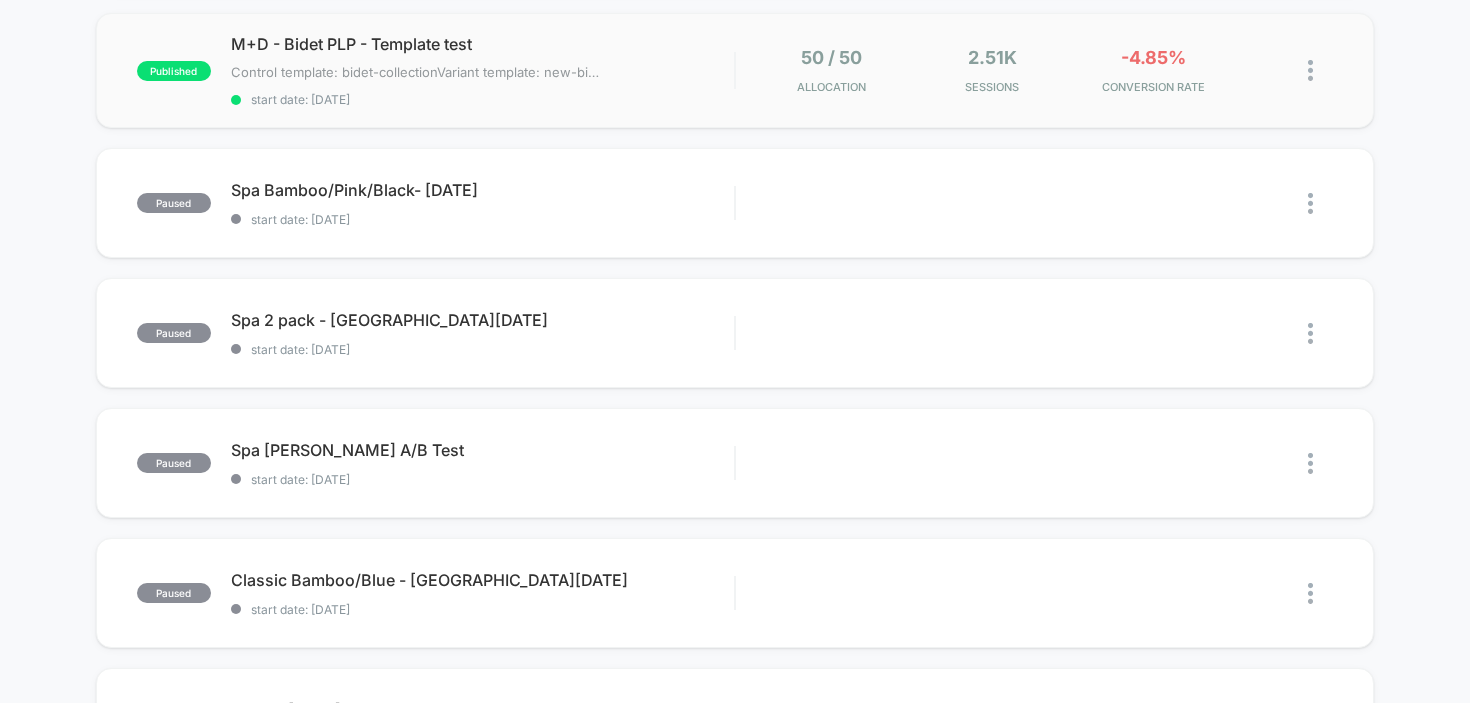 click on "published M+D - Cloud+ PDP - Template test Control template: tushy-cloud-plus Variant template: new-tushy-cloud-plus-a-b Click to edit experience details Control template: tushy-cloud-plusVariant template: new-tushy-cloud-plus-a-b start date: 7/10/2025 50 / 50 Allocation Waiting for data... We collect and process the data for you published M+D - Cloud PDP - Template test Control template:  tushy-cloud Variant template new-tushy-cloud-a-b Click to edit experience details Control template:  tushy-cloudVariant template new-tushy-cloud-a-b start date: 7/10/2025 50 / 50 Allocation Waiting for data... We collect and process the data for you published M+D - Aura PDP - Template test Control template:  tushy-aura Variant template: ﻿ new-tushy-aura-a-b Click to edit experience details Control template: tushy-auraVariant template: ﻿new-tushy-aura-a-b start date: 7/10/2025 50 / 50 Allocation Waiting for data... We collect and process the data for you published M+D - Evergreen HP Video Theme Test 50 / 50 Allocation" at bounding box center [735, 301] 